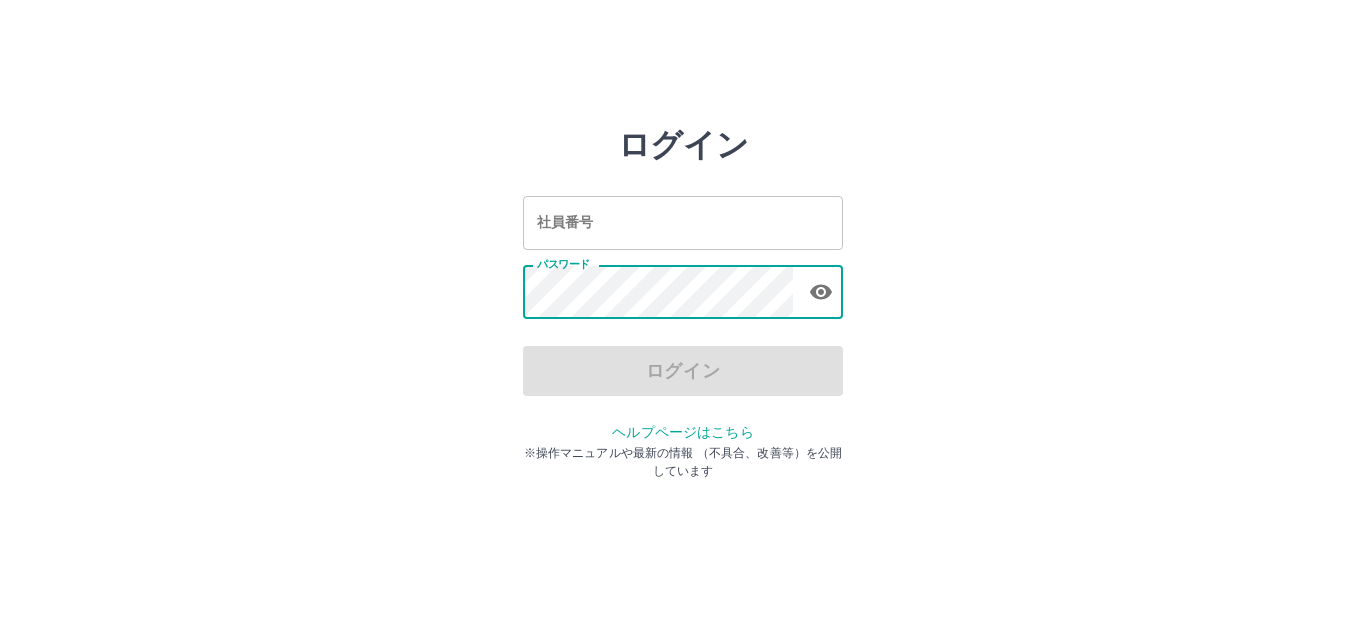 scroll, scrollTop: 0, scrollLeft: 0, axis: both 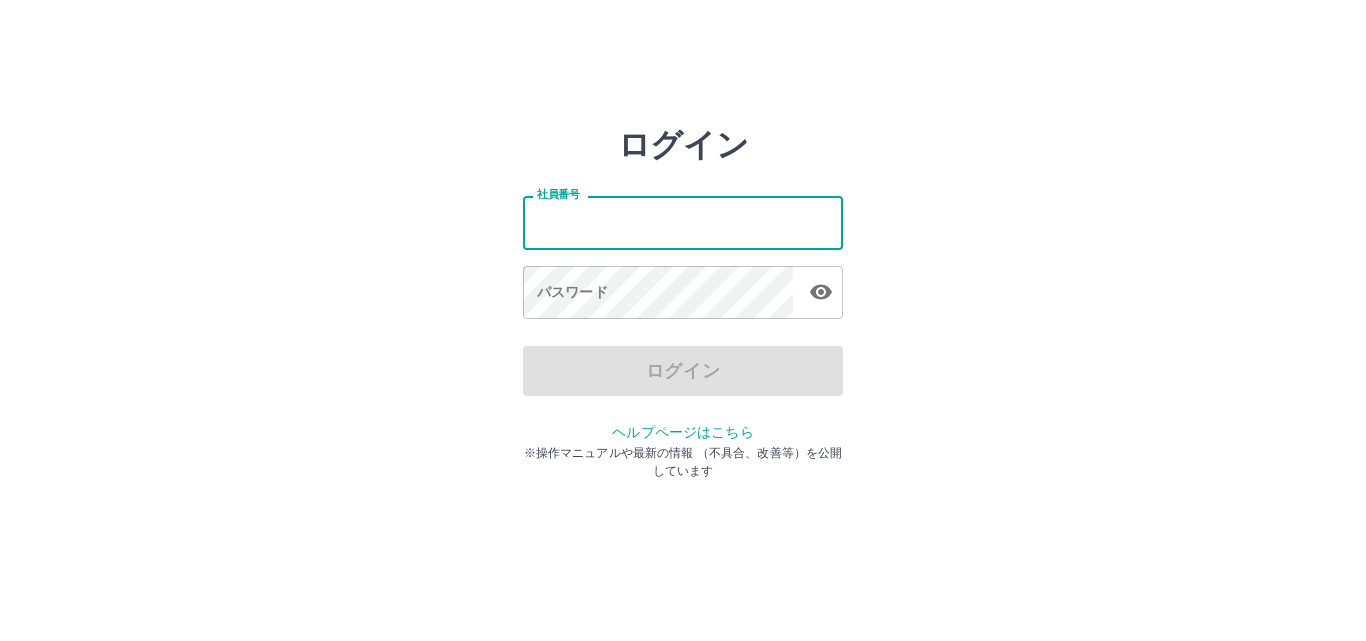 click on "社員番号" at bounding box center (683, 222) 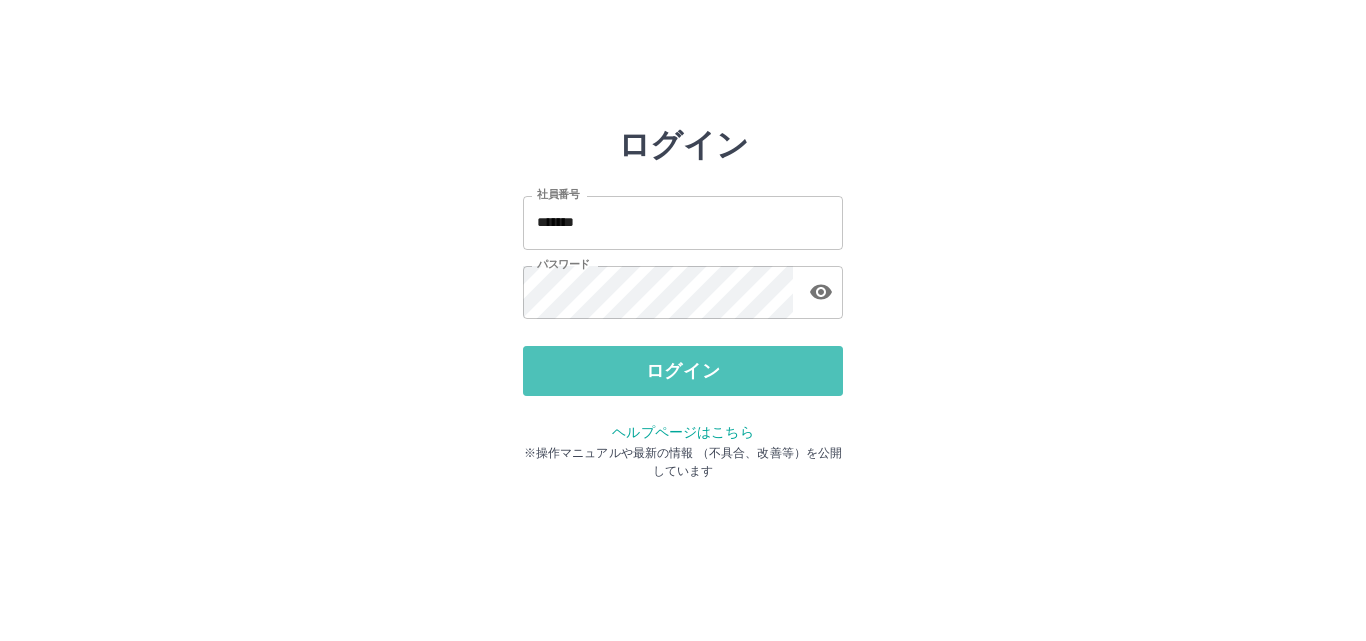 click on "ログイン" at bounding box center (683, 371) 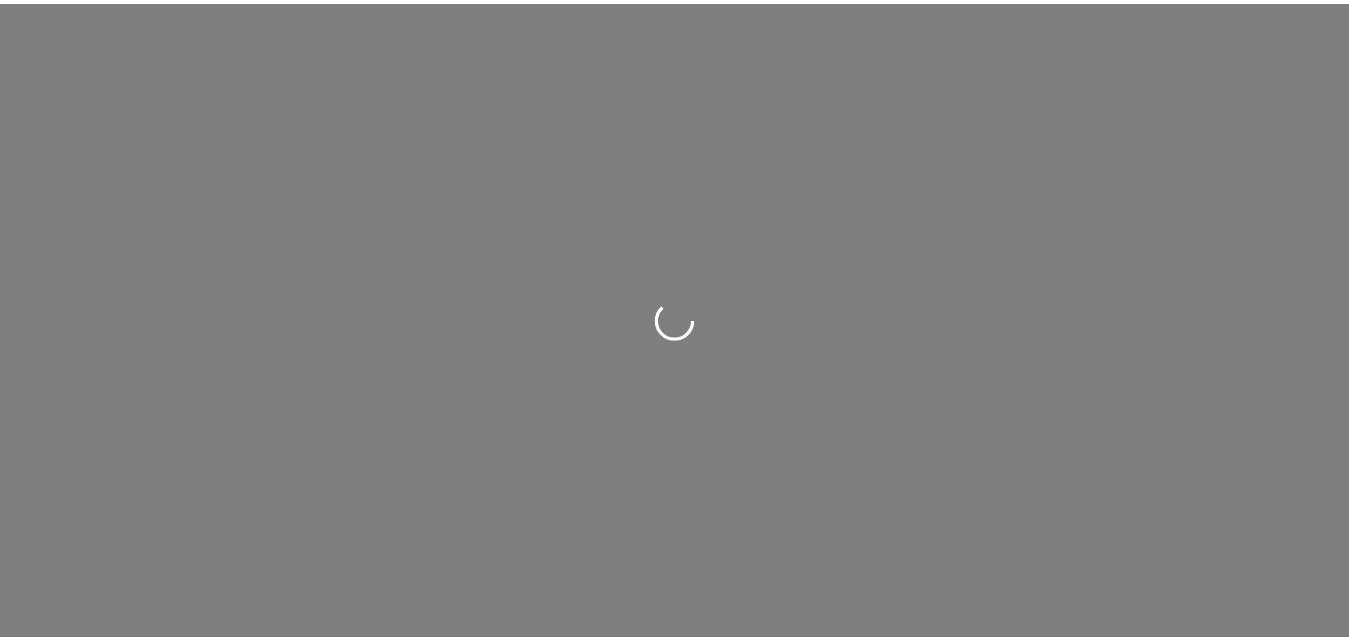 scroll, scrollTop: 0, scrollLeft: 0, axis: both 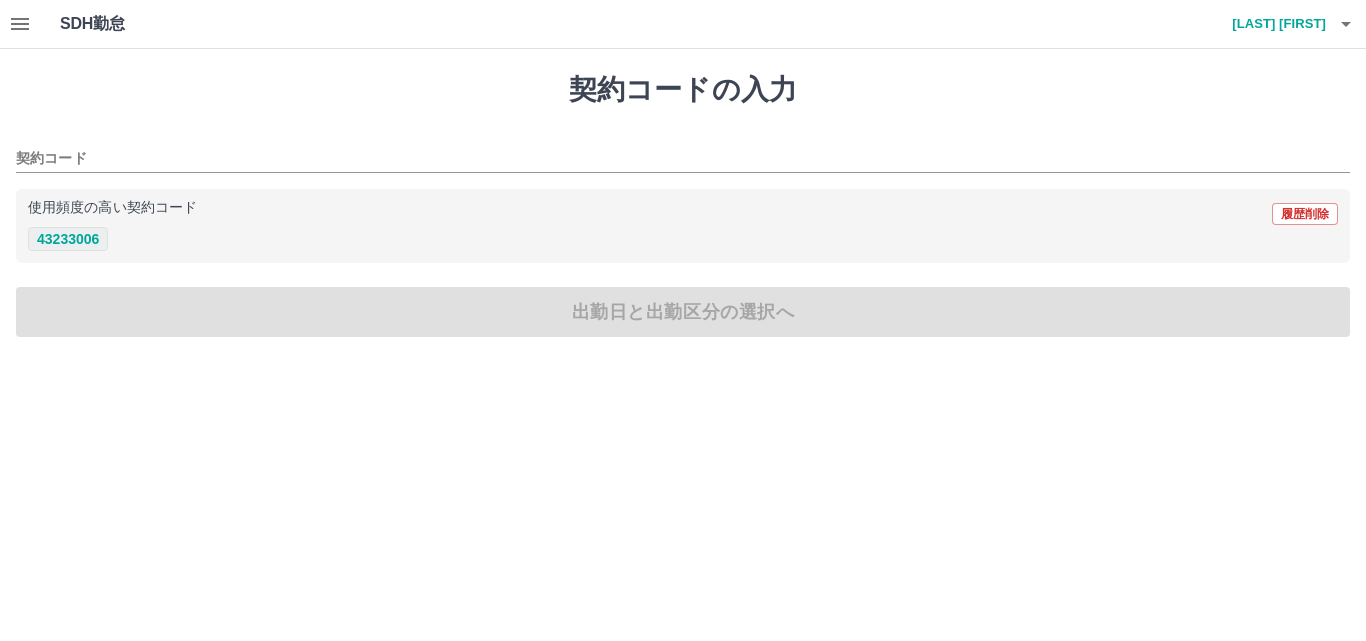 click on "43233006" at bounding box center [68, 239] 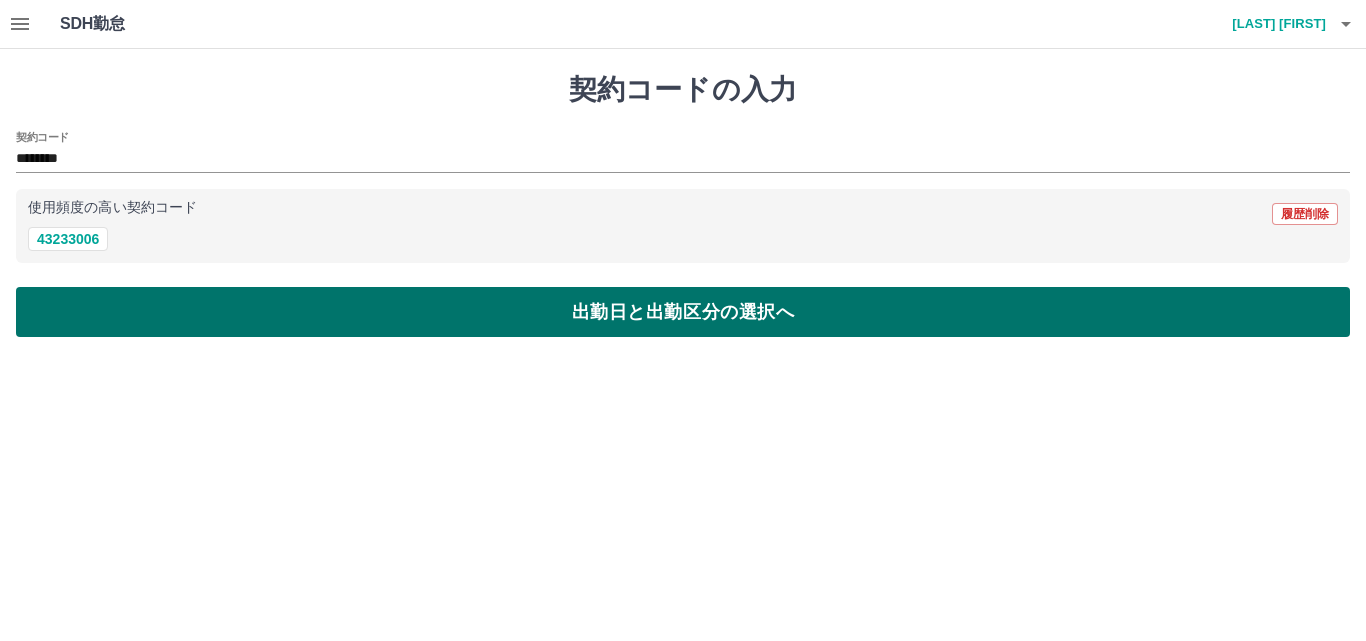 click on "出勤日と出勤区分の選択へ" at bounding box center (683, 312) 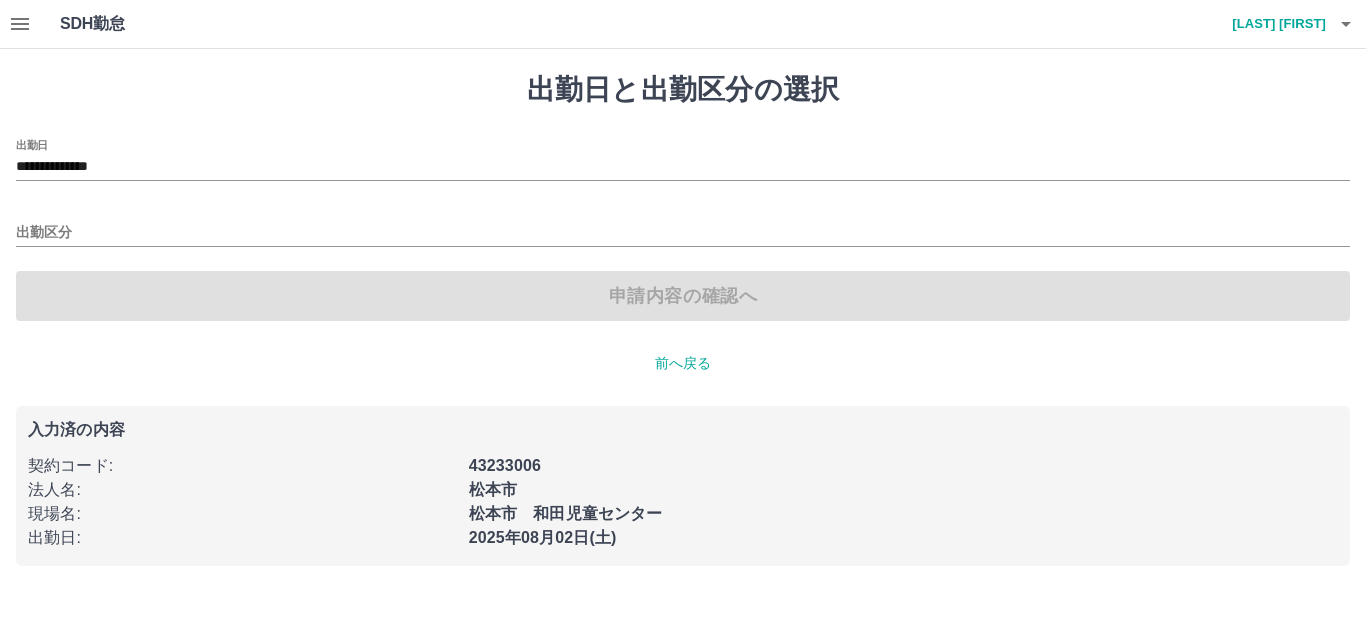 click on "出勤区分" at bounding box center (683, 226) 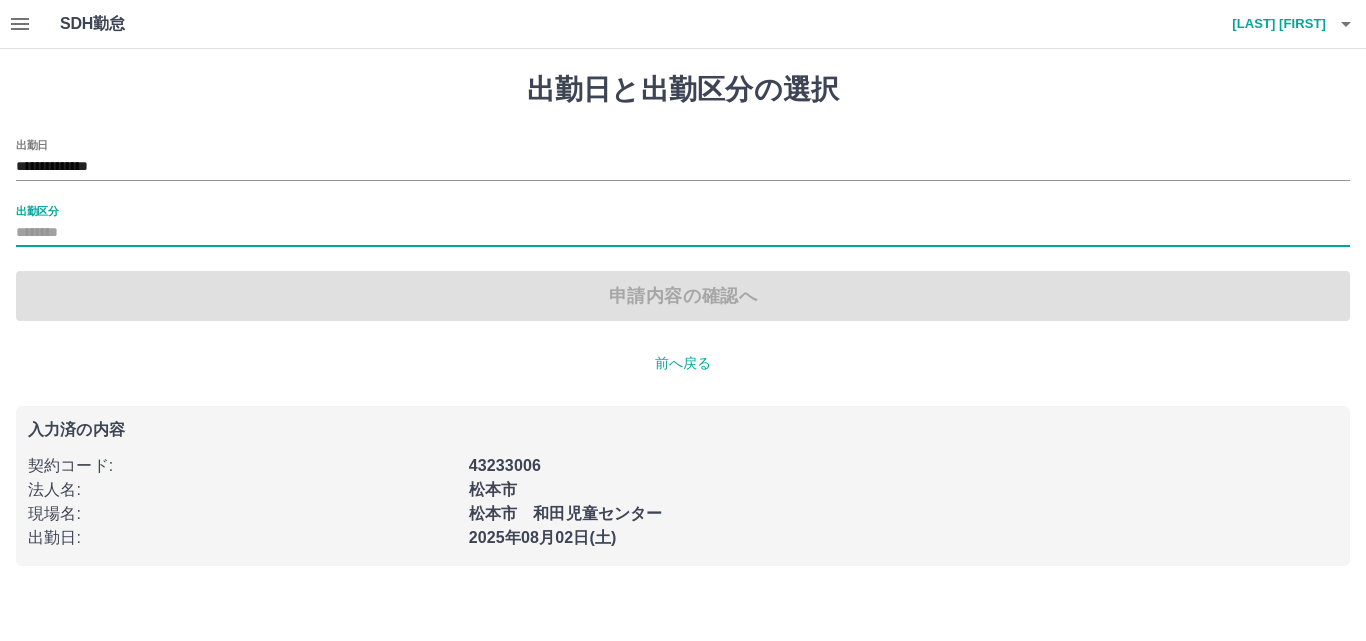 click on "出勤区分" at bounding box center (683, 233) 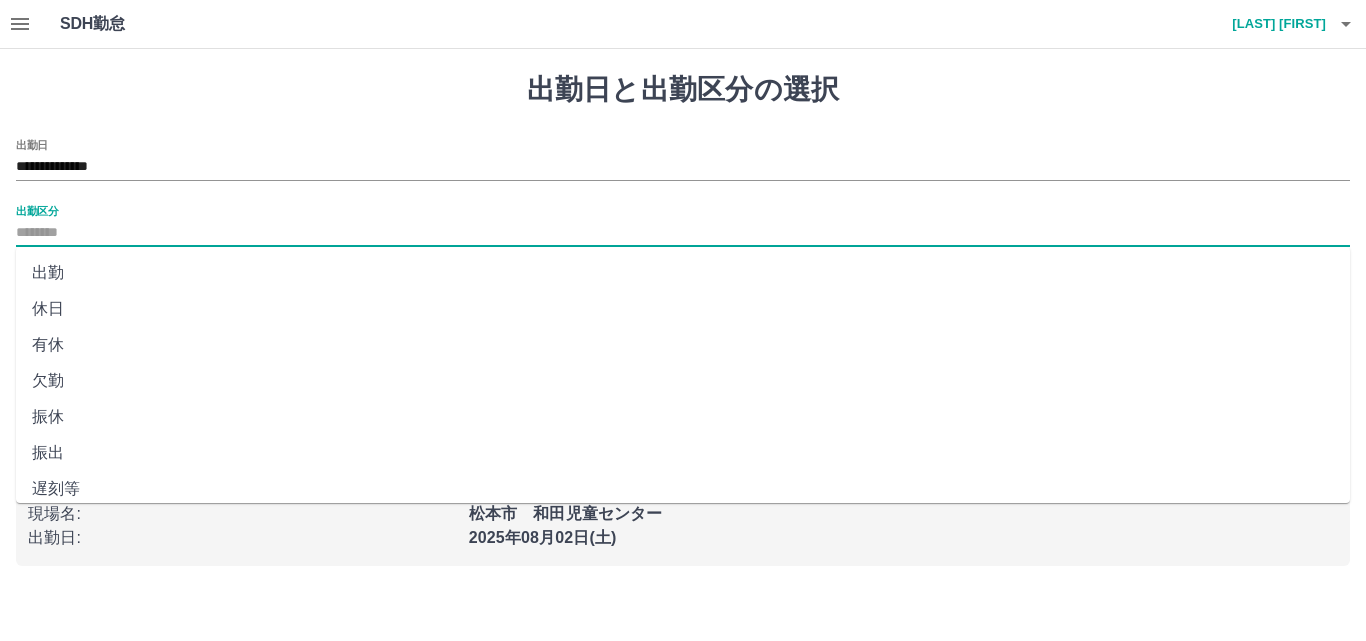click on "出勤" at bounding box center (683, 273) 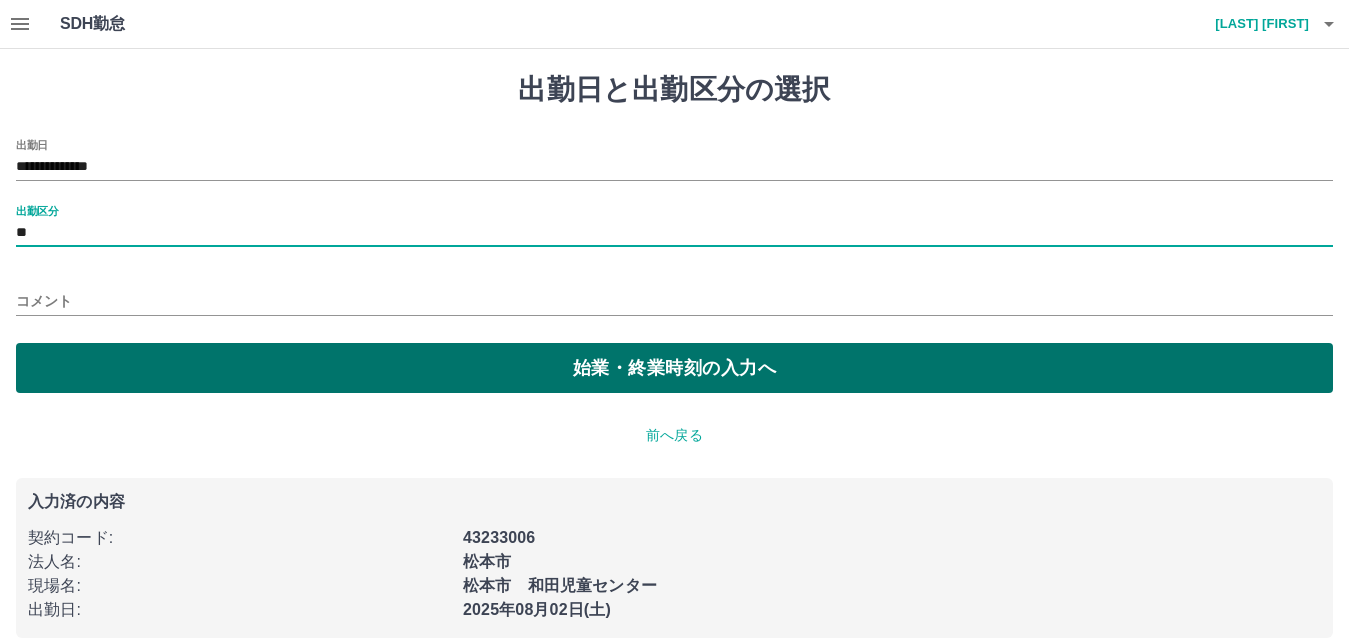 click on "始業・終業時刻の入力へ" at bounding box center [674, 368] 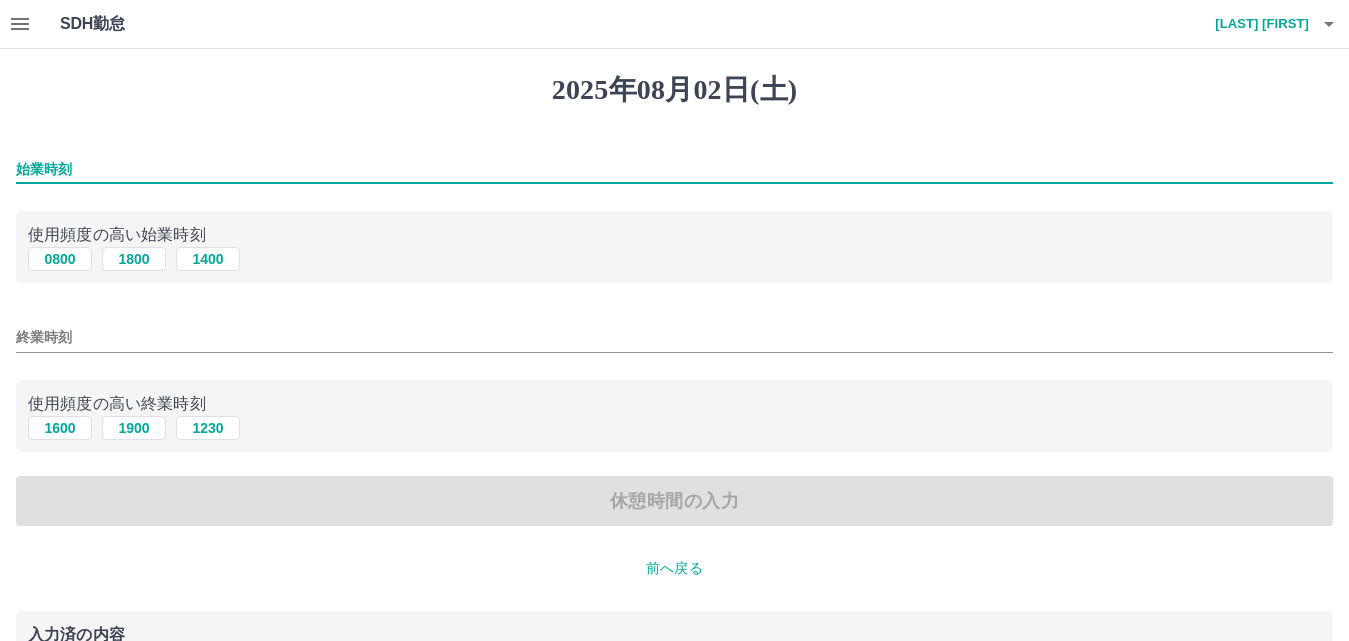 click on "始業時刻" at bounding box center [674, 169] 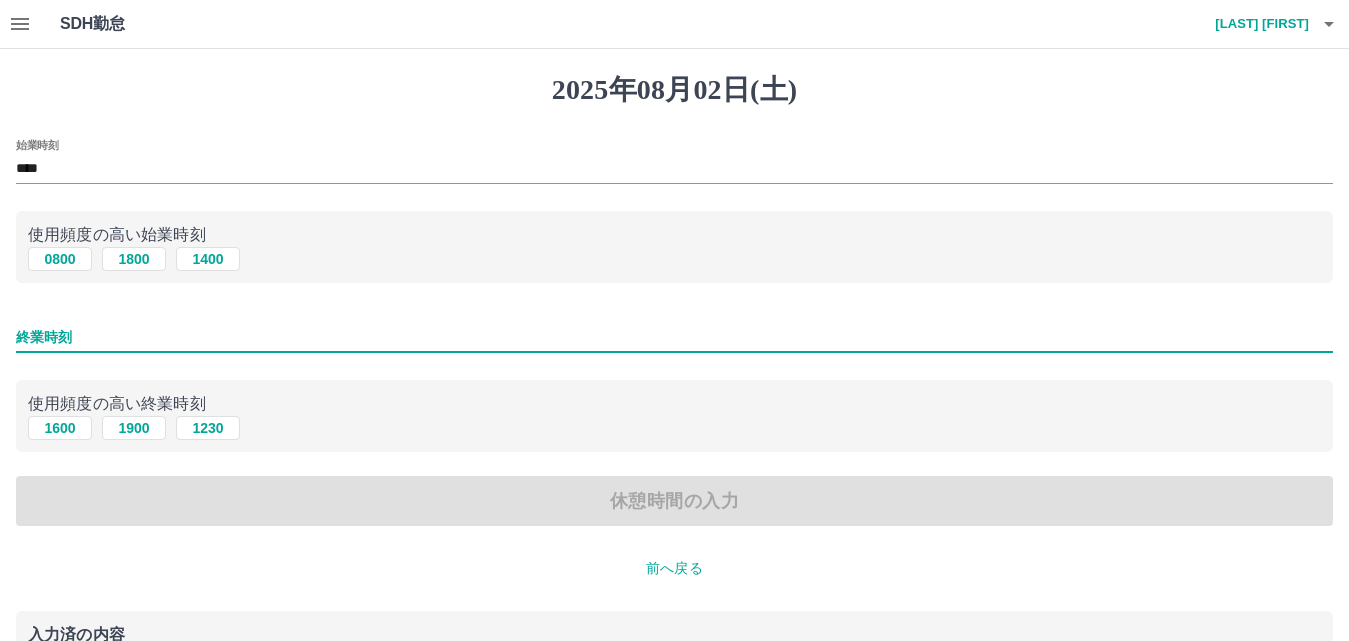 click on "終業時刻" at bounding box center (674, 337) 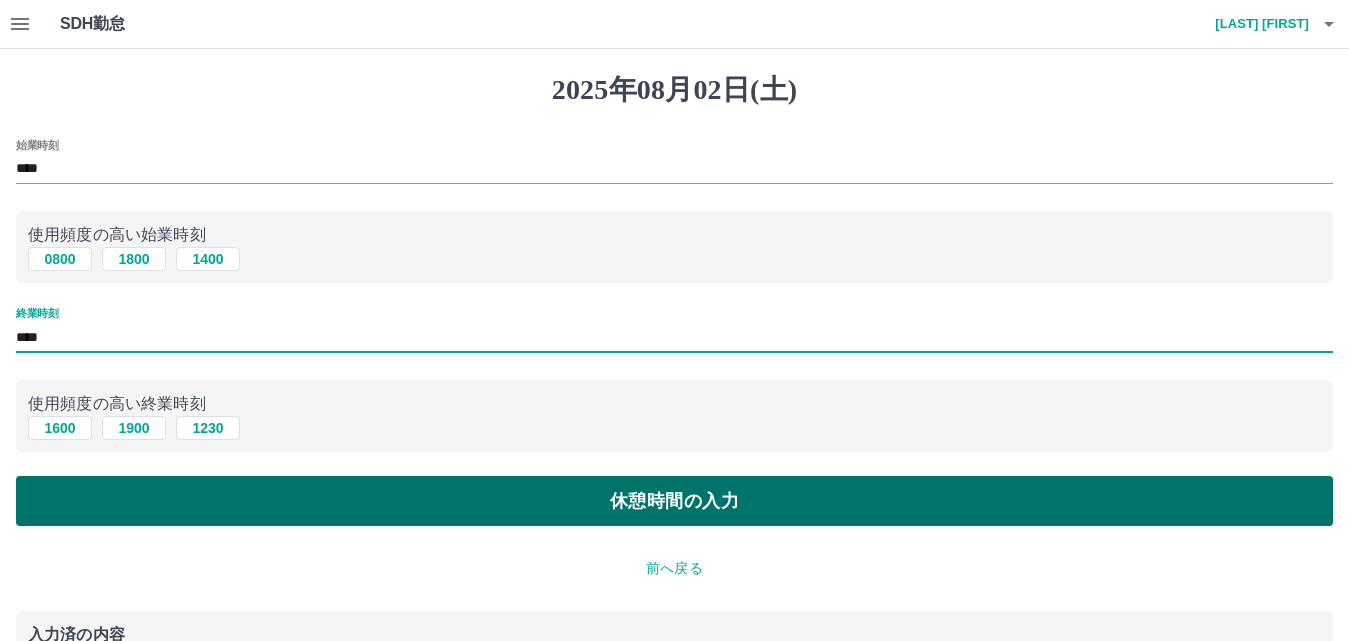 click on "休憩時間の入力" at bounding box center [674, 501] 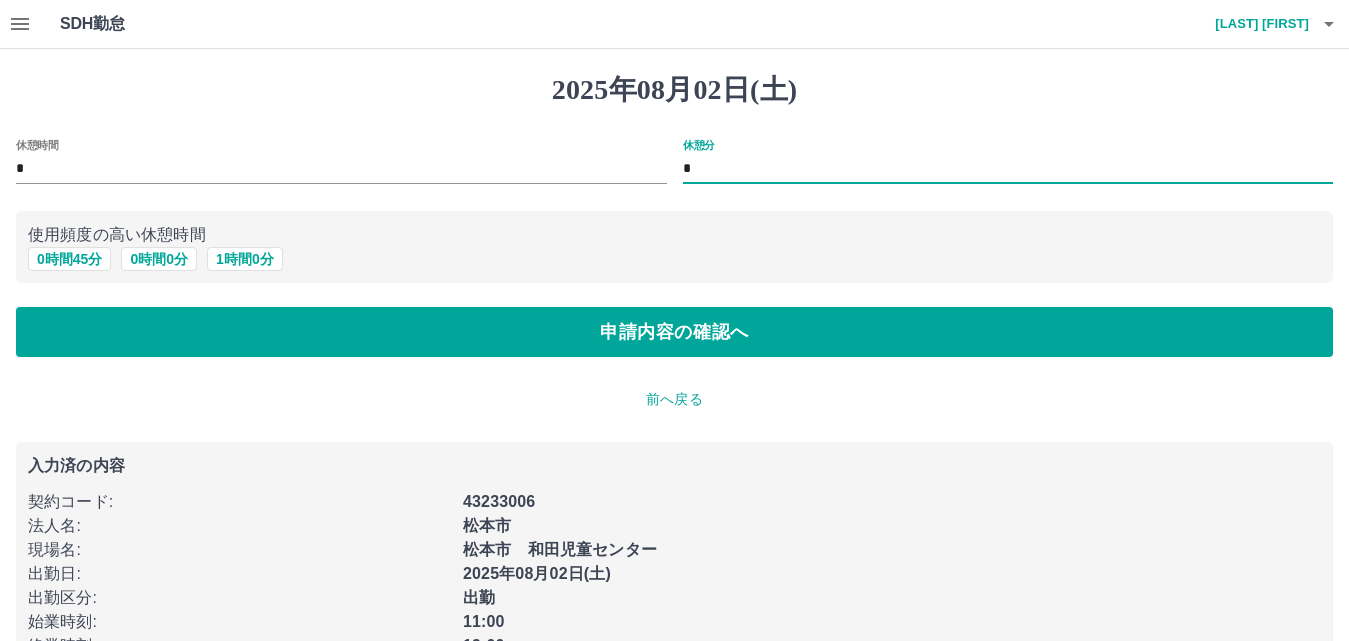 click on "*" at bounding box center (1008, 169) 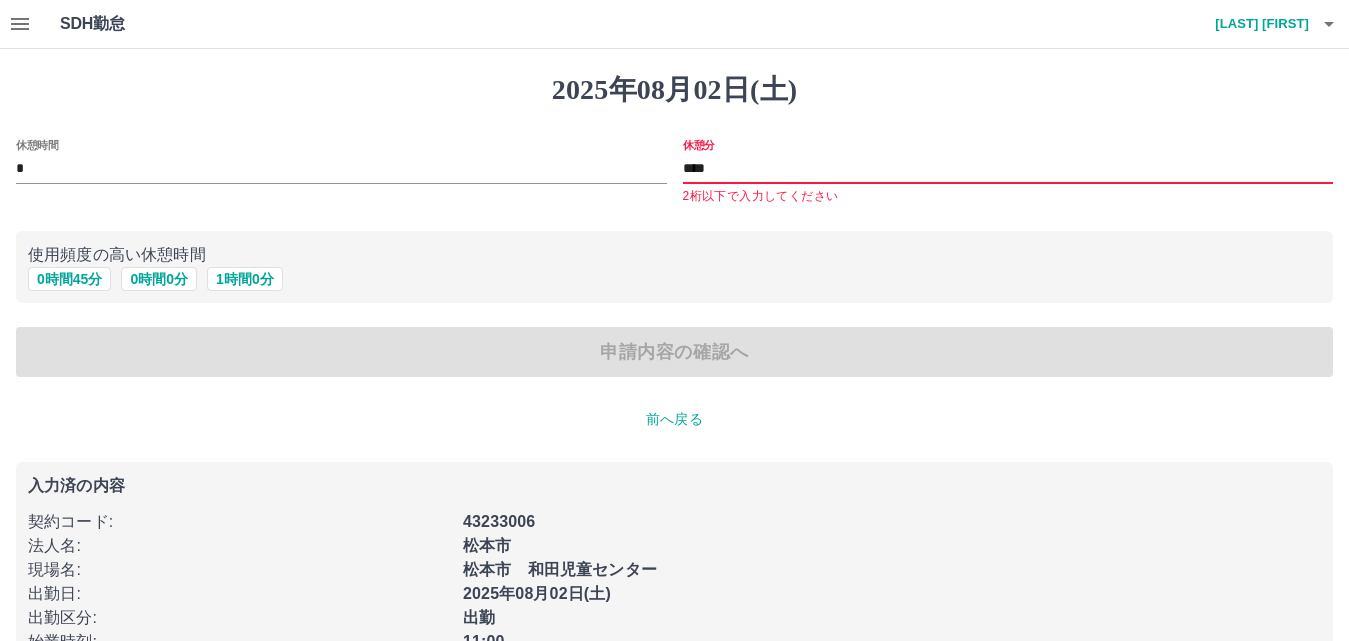 click on "****" at bounding box center (1008, 169) 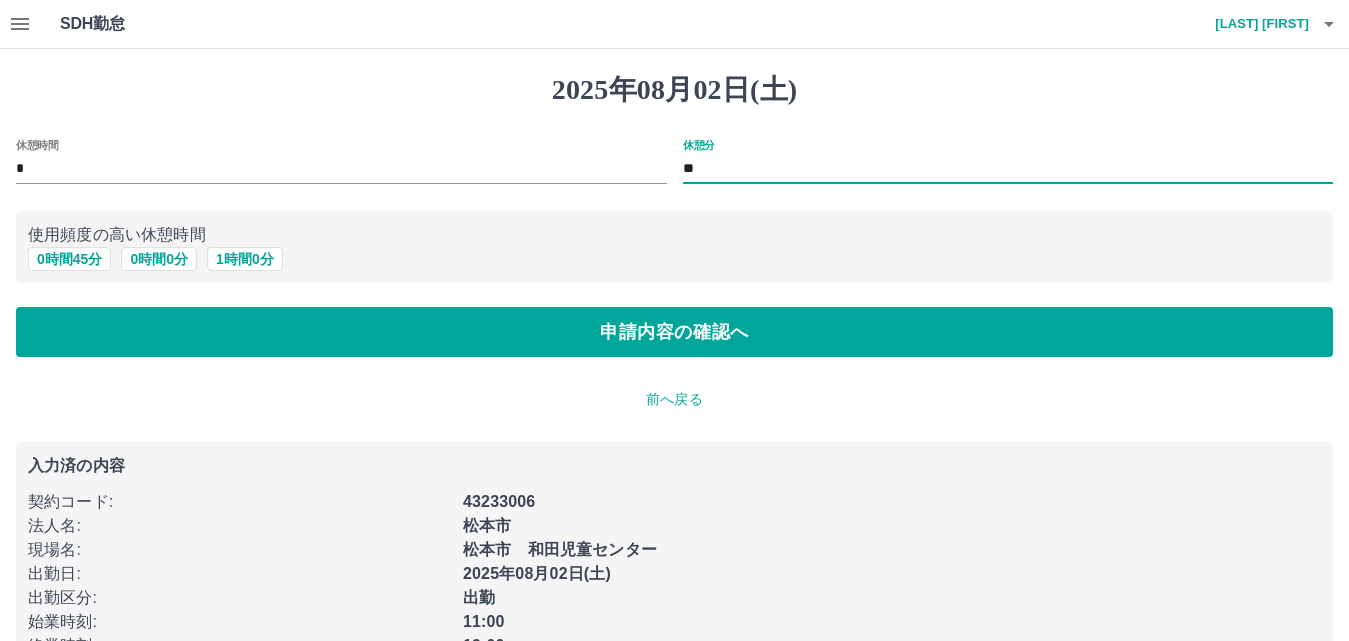 type on "*" 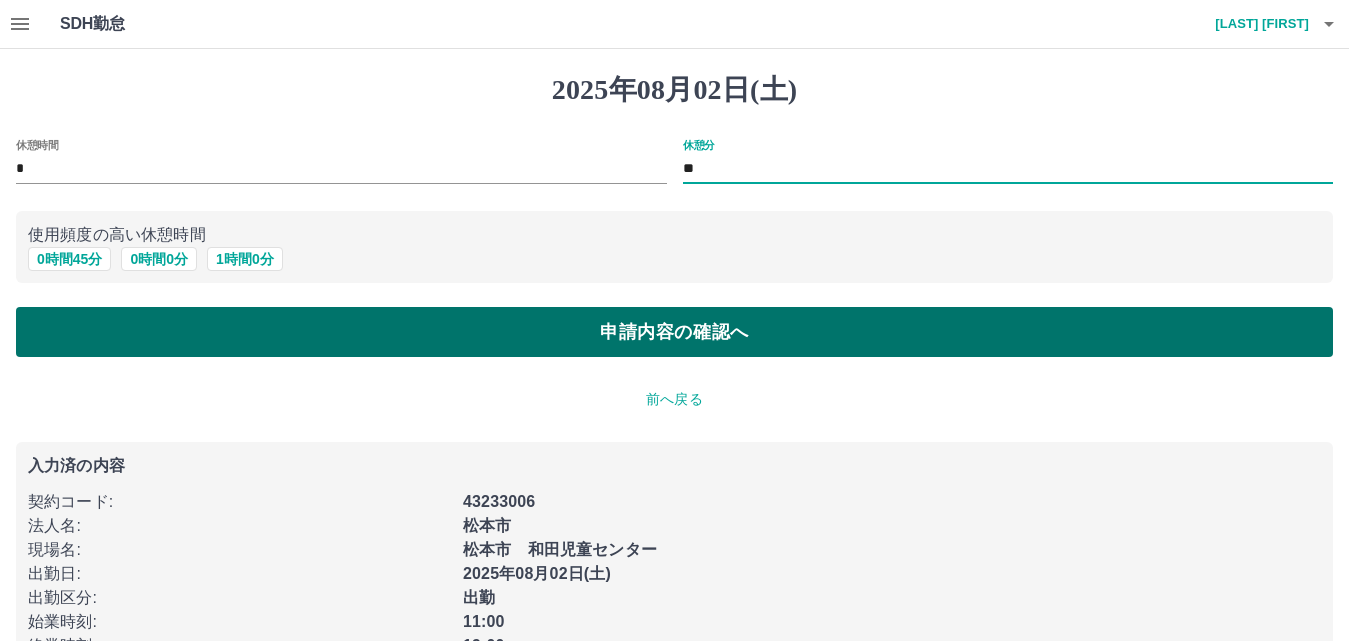 type on "**" 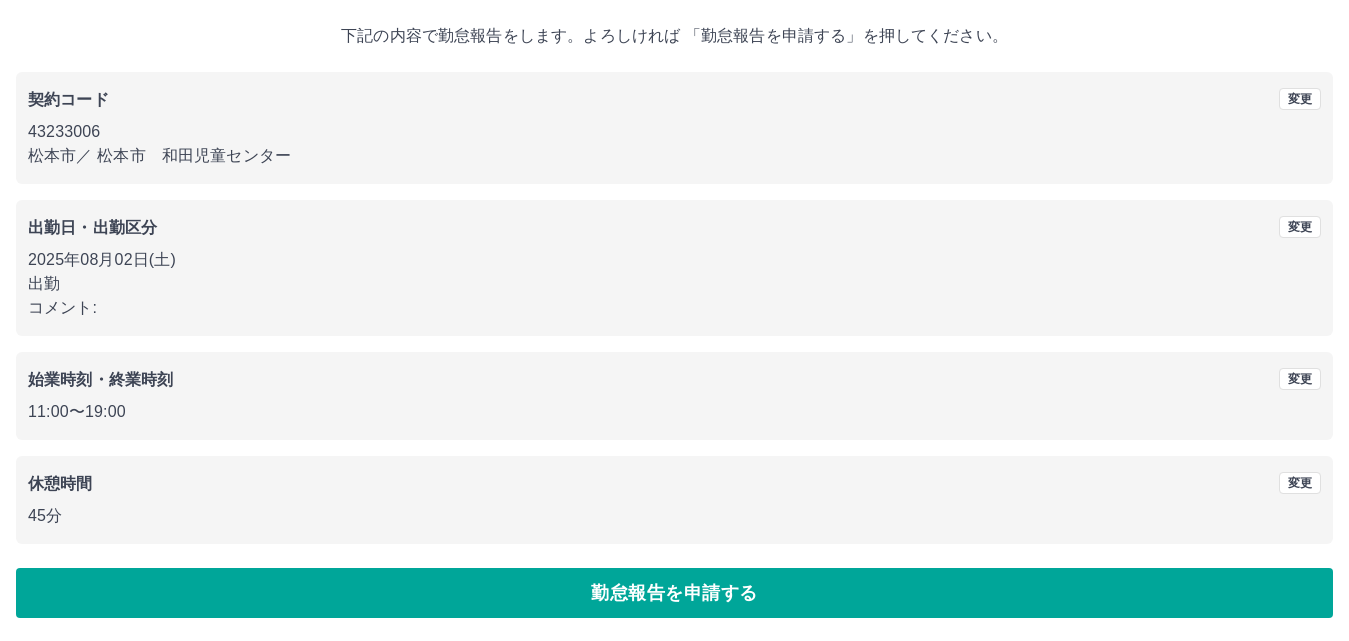 scroll, scrollTop: 108, scrollLeft: 0, axis: vertical 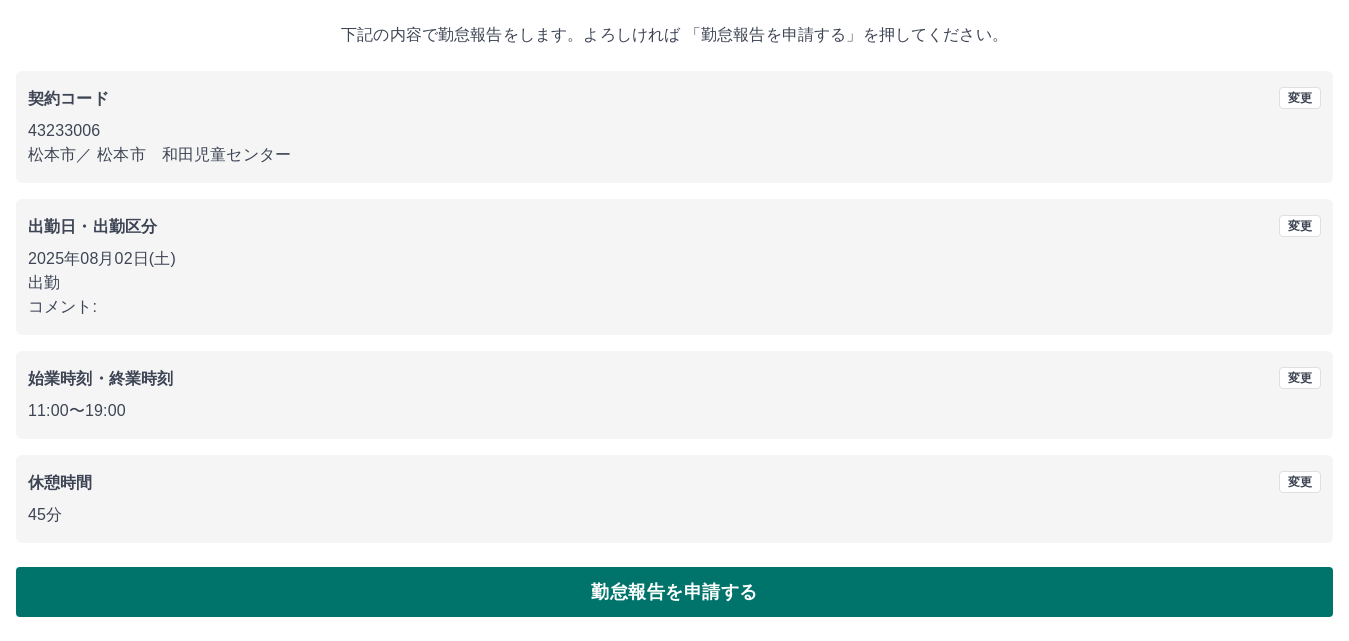 click on "勤怠報告を申請する" at bounding box center [674, 592] 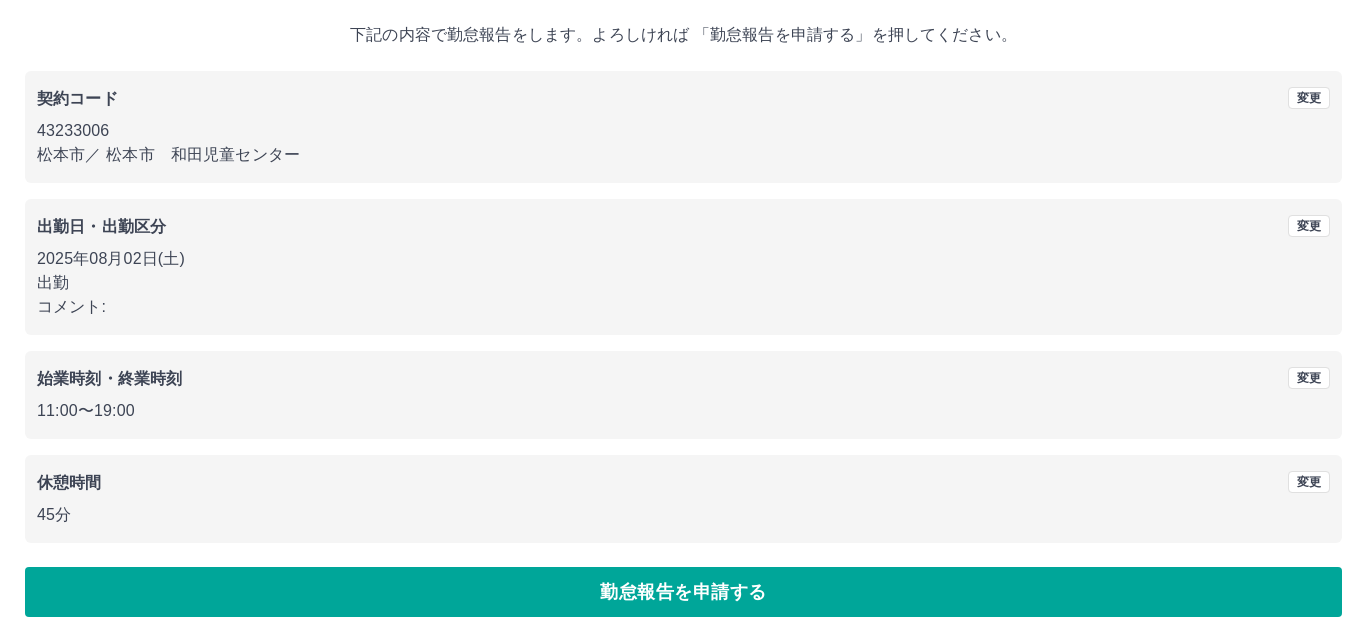 scroll, scrollTop: 0, scrollLeft: 0, axis: both 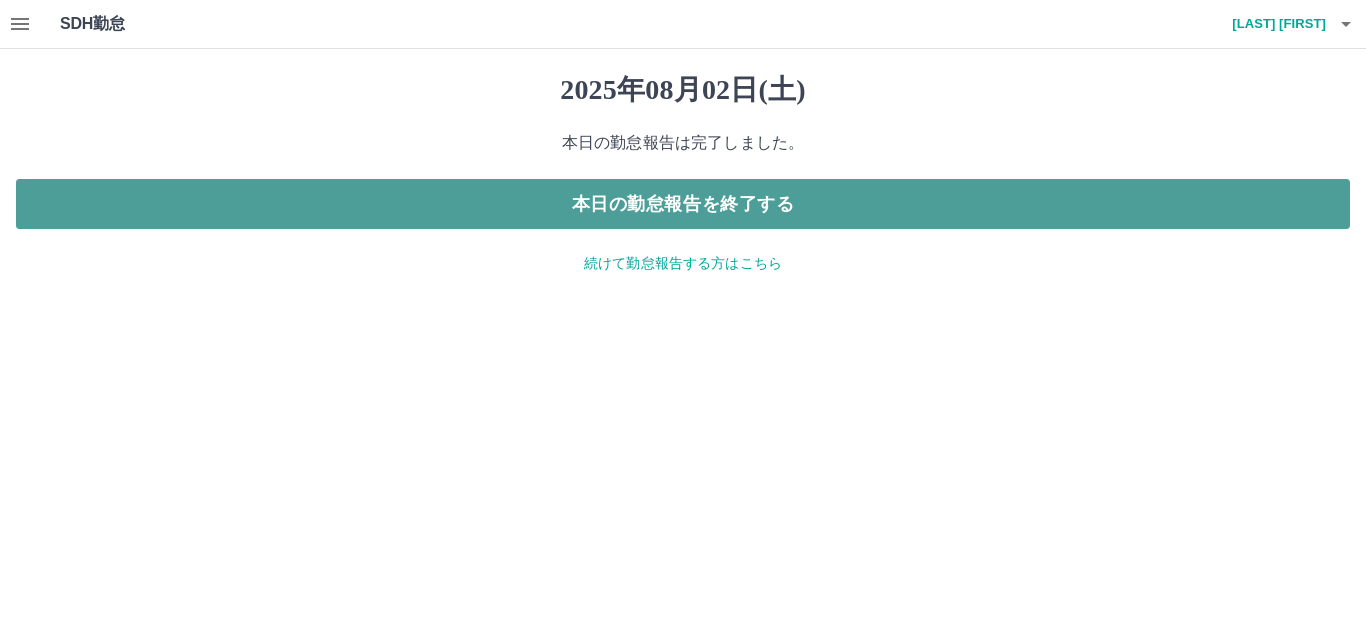 click on "本日の勤怠報告を終了する" at bounding box center (683, 204) 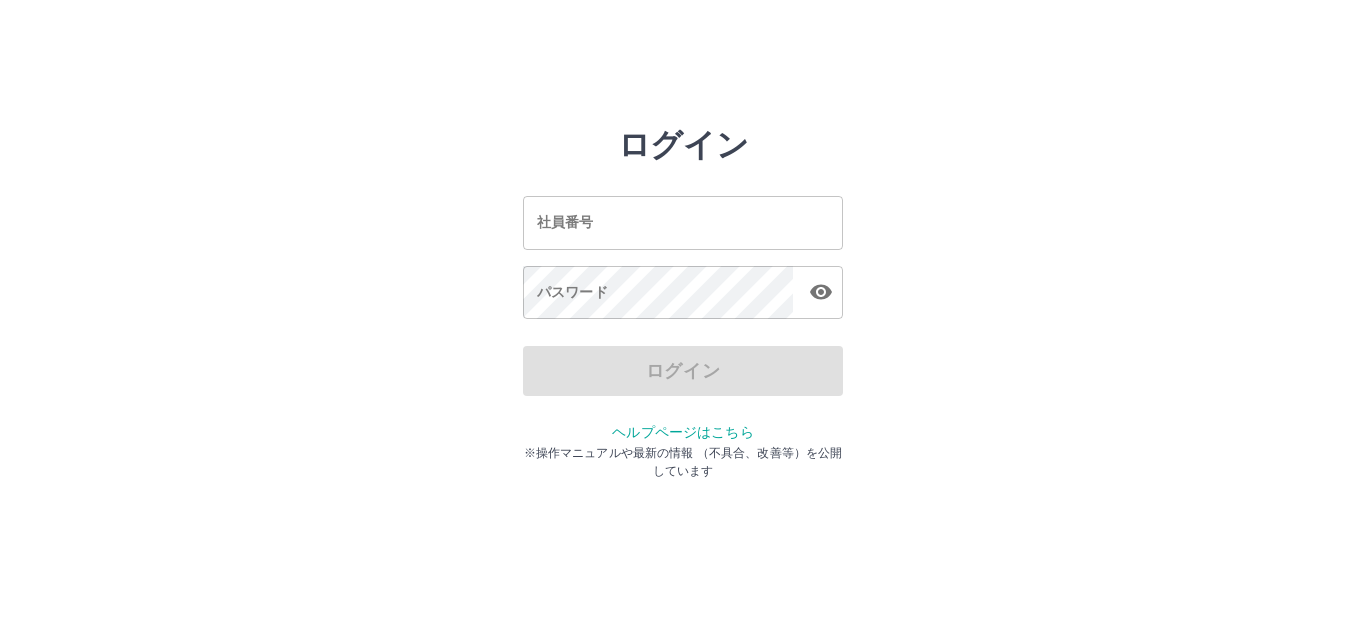 scroll, scrollTop: 0, scrollLeft: 0, axis: both 